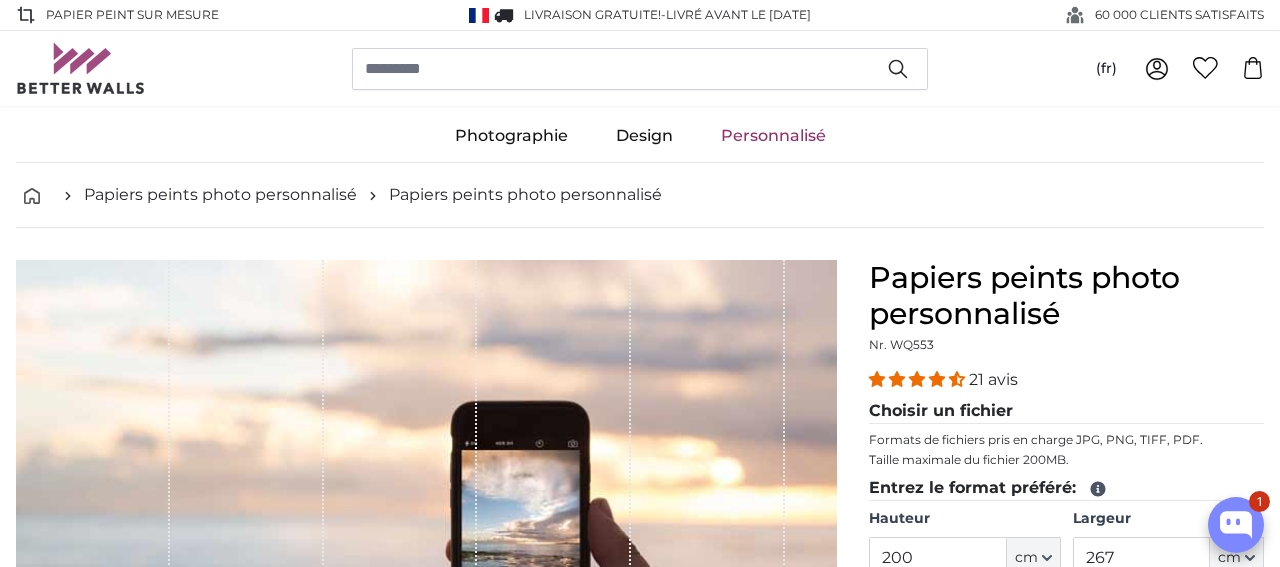 scroll, scrollTop: 0, scrollLeft: 0, axis: both 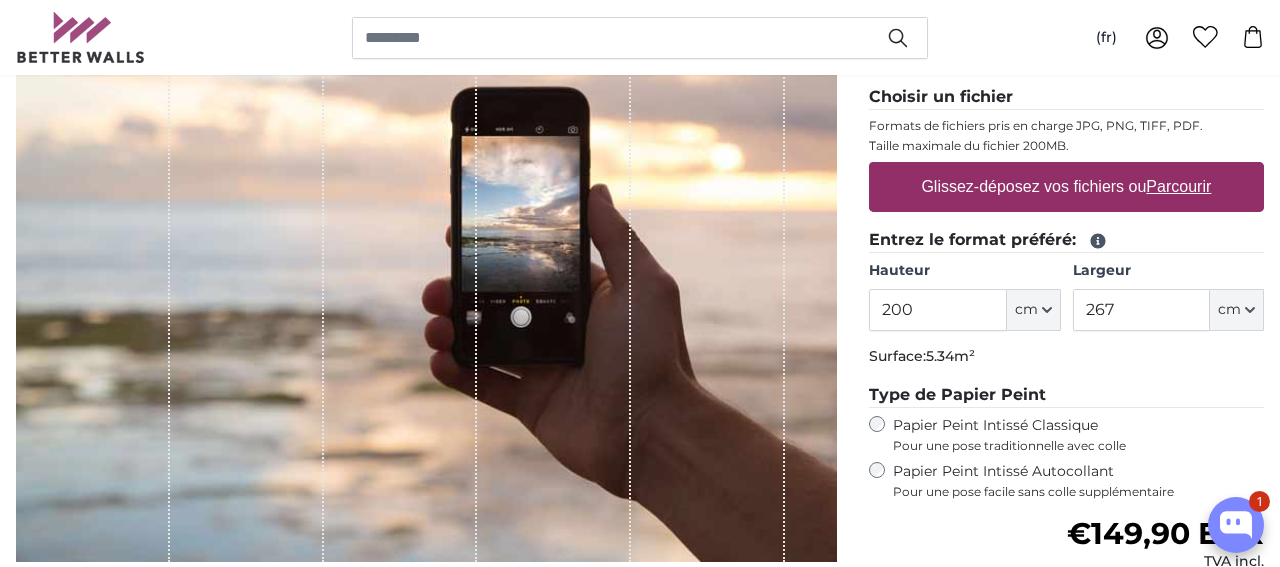 click on "Parcourir" at bounding box center (1179, 186) 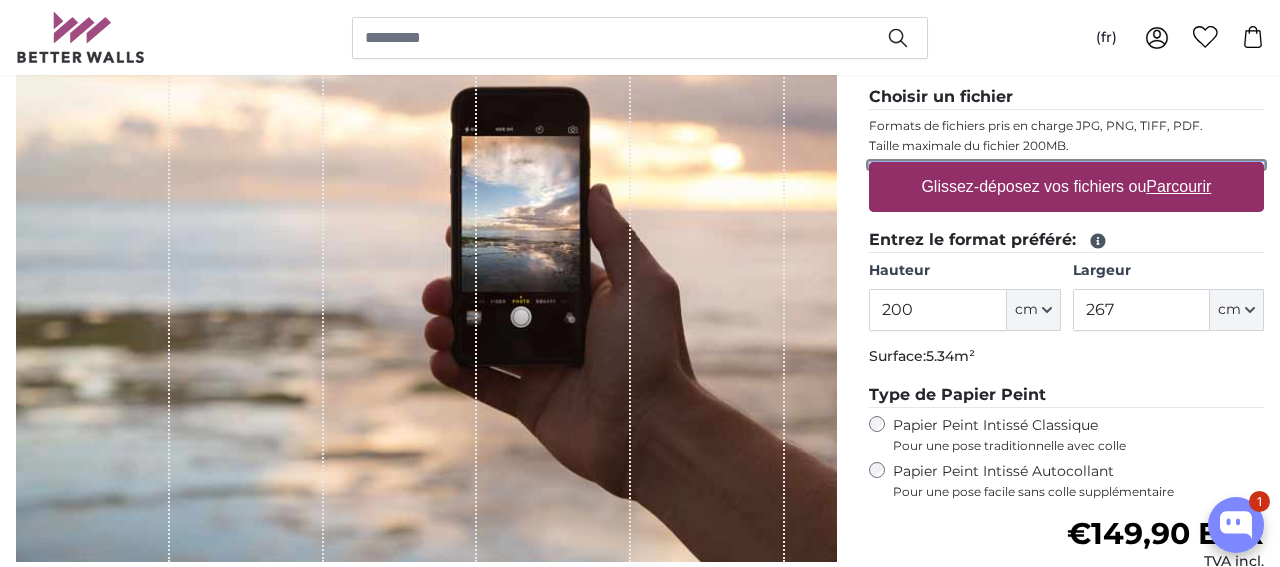 click on "Glissez-déposez vos fichiers ou  Parcourir" at bounding box center [1066, 165] 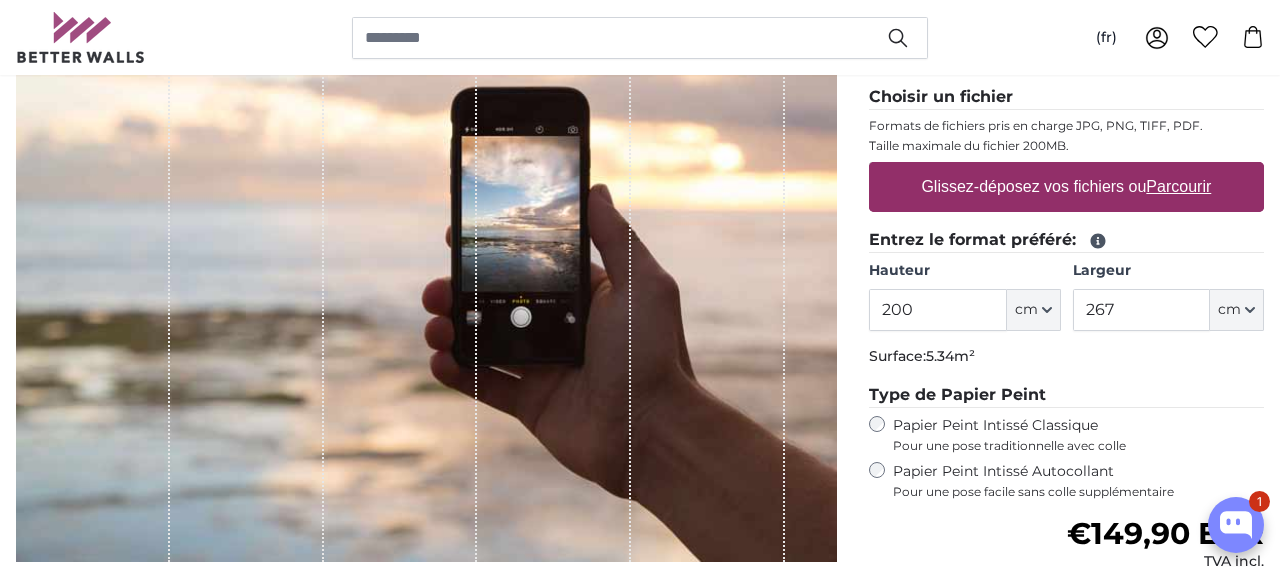 click on "Parcourir" at bounding box center (1179, 186) 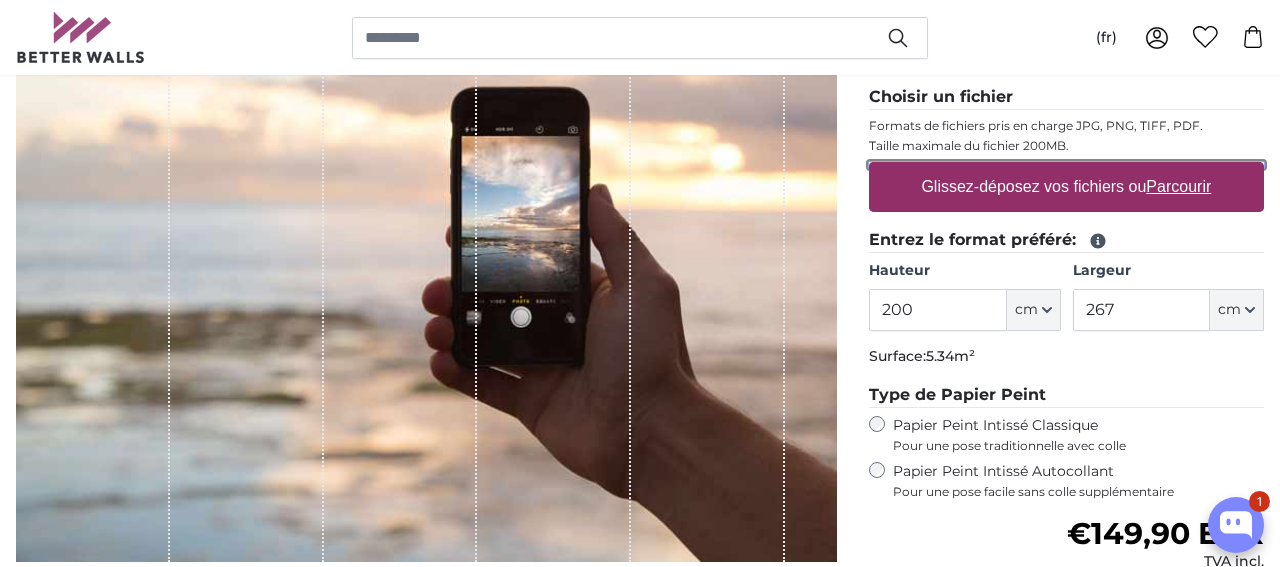 click on "Glissez-déposez vos fichiers ou  Parcourir" at bounding box center (1066, 165) 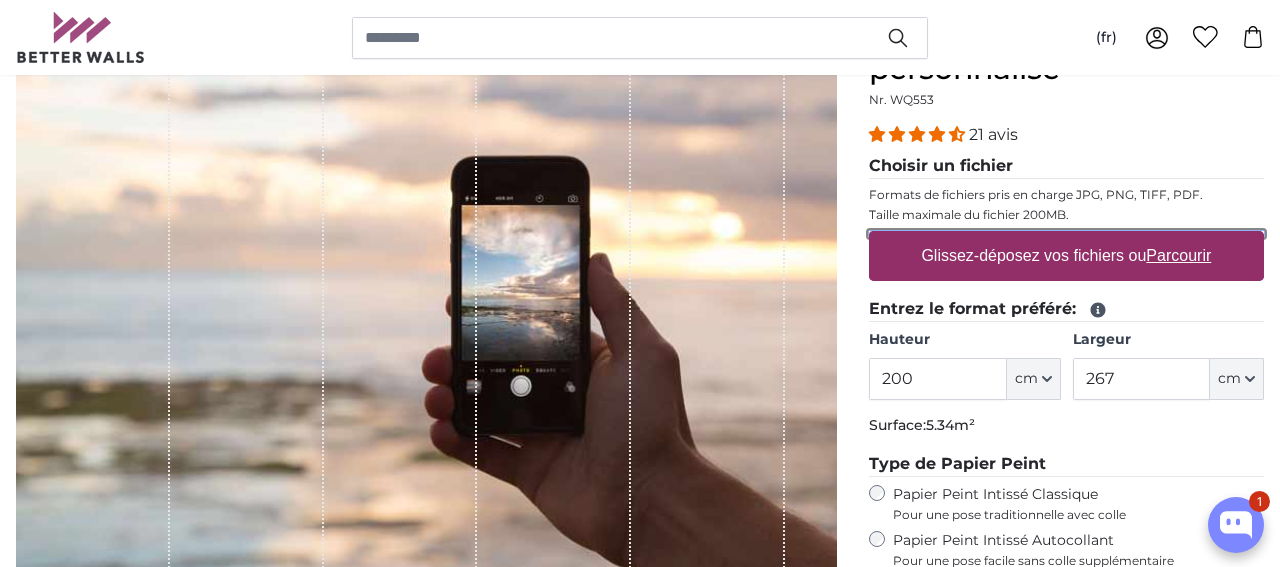 scroll, scrollTop: 241, scrollLeft: 0, axis: vertical 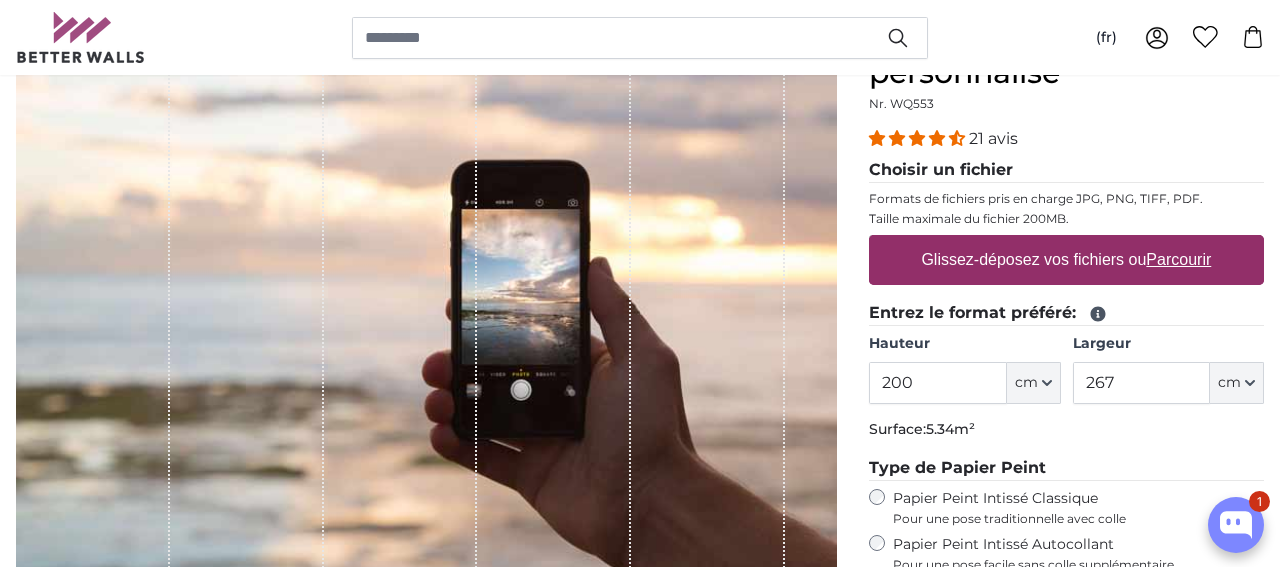 click on "Glissez-déposez vos fichiers ou  Parcourir" at bounding box center (1067, 260) 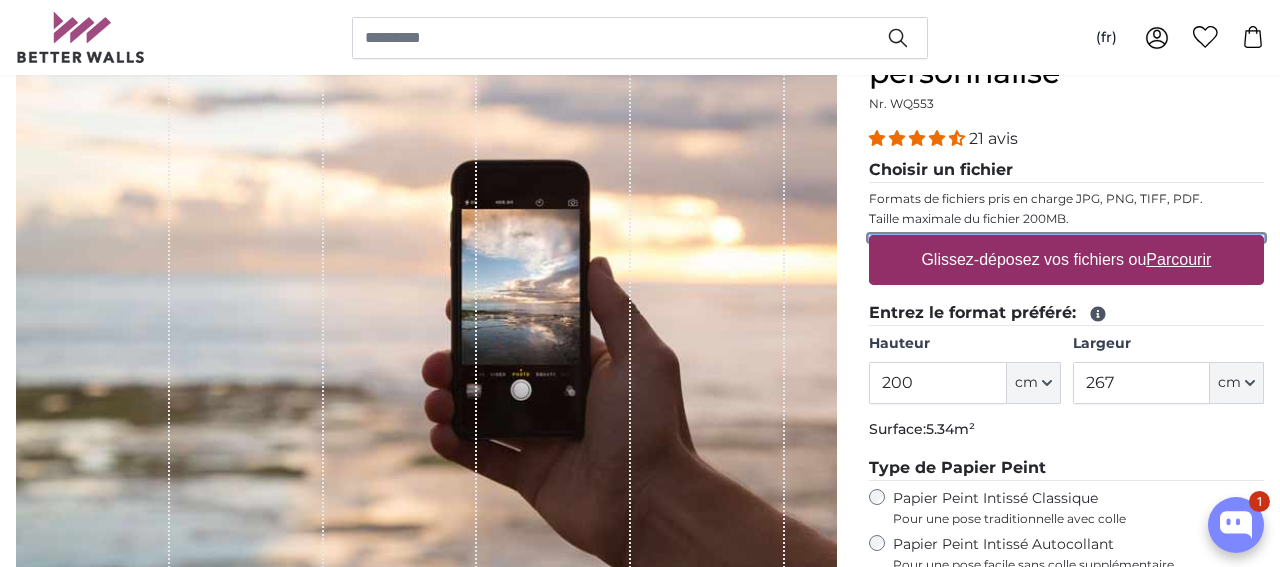 click on "Glissez-déposez vos fichiers ou  Parcourir" at bounding box center [1066, 238] 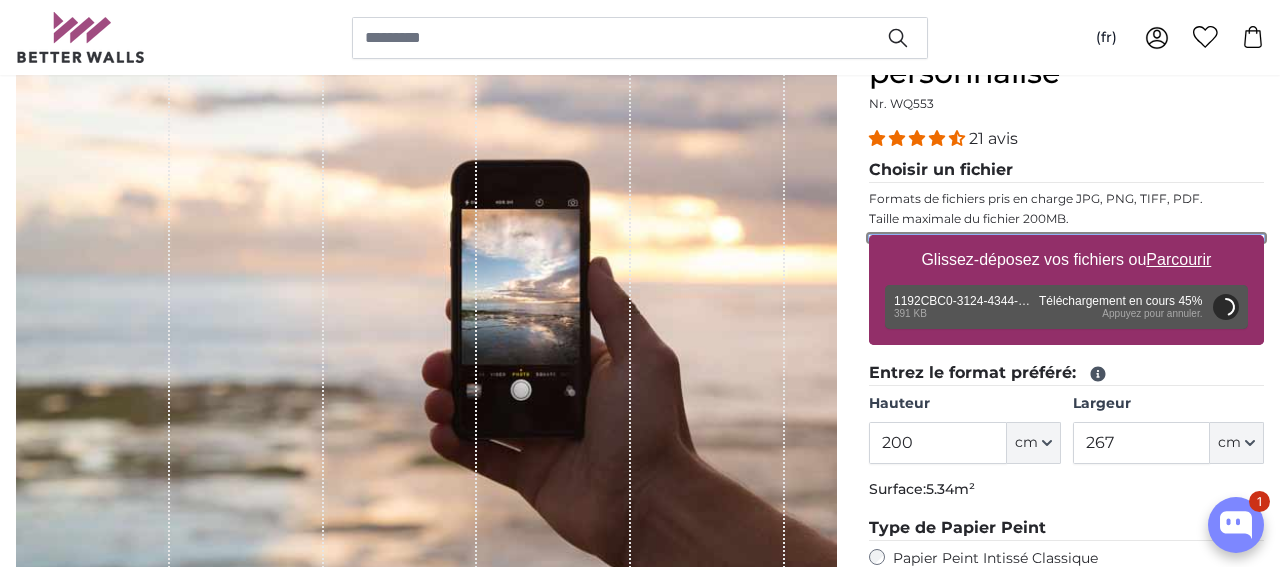 type on "81" 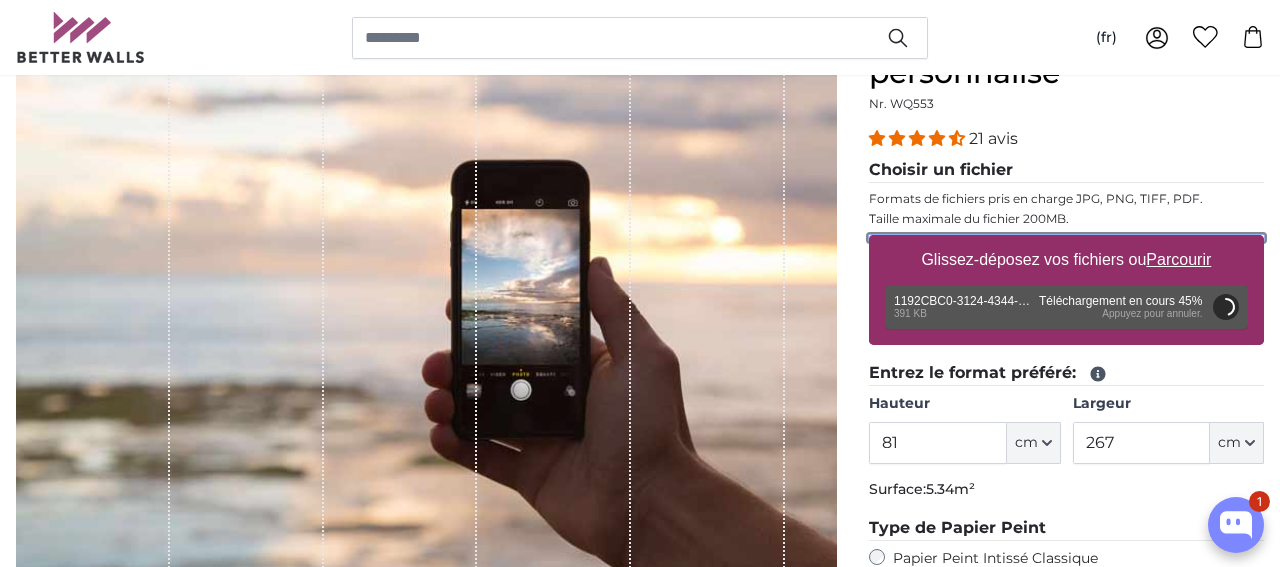 type on "107.7" 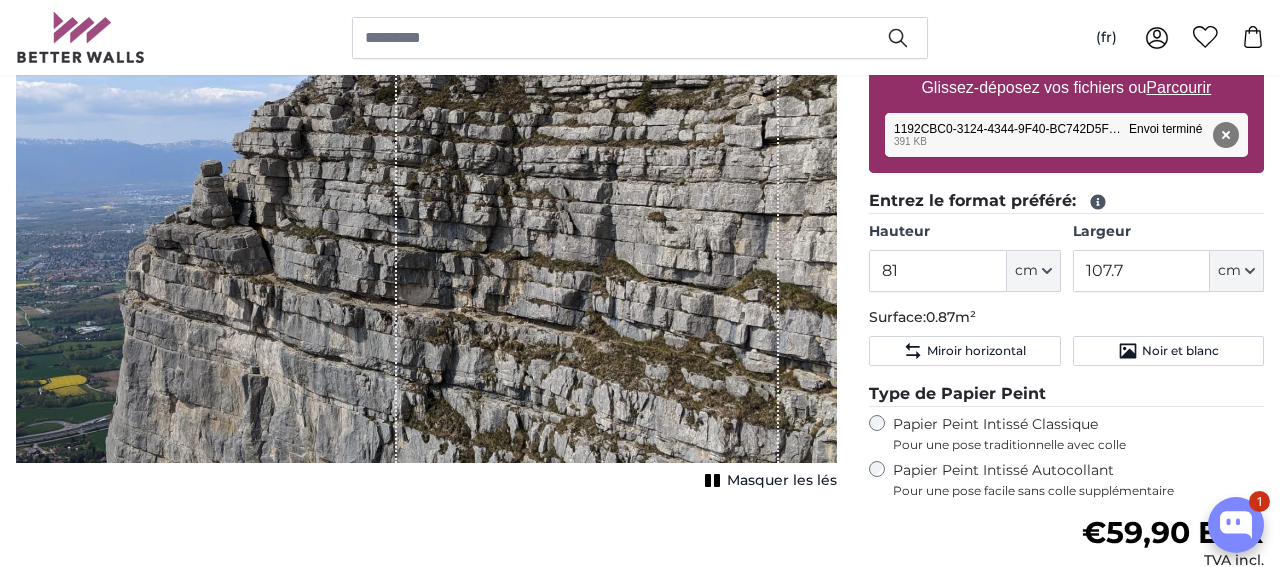 scroll, scrollTop: 415, scrollLeft: 0, axis: vertical 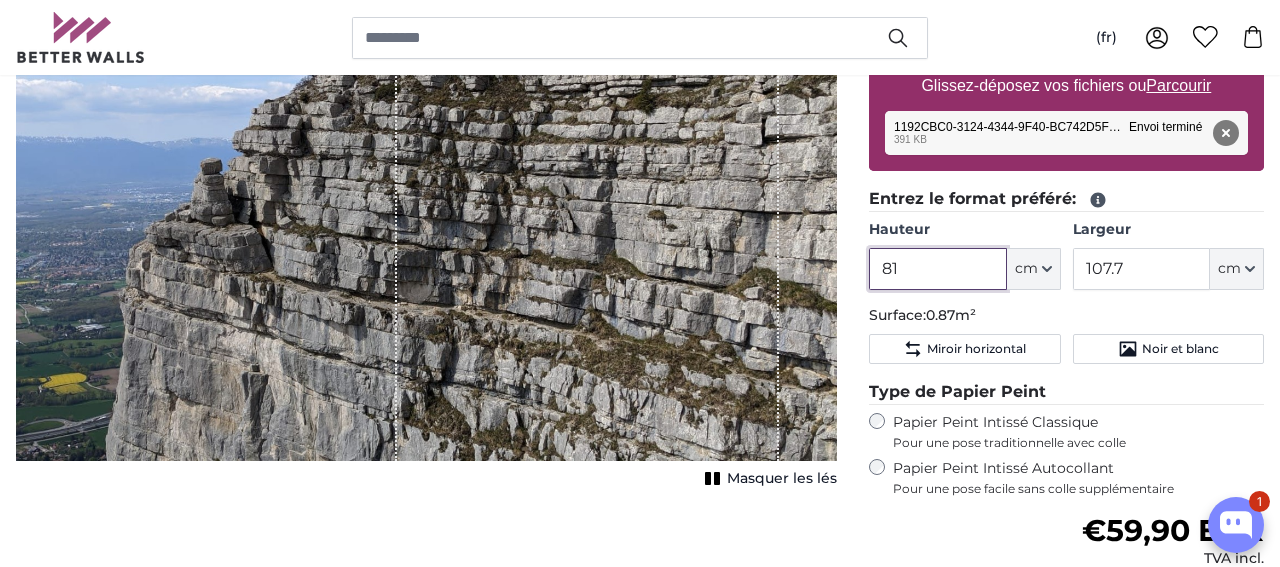 click on "81" at bounding box center [937, 269] 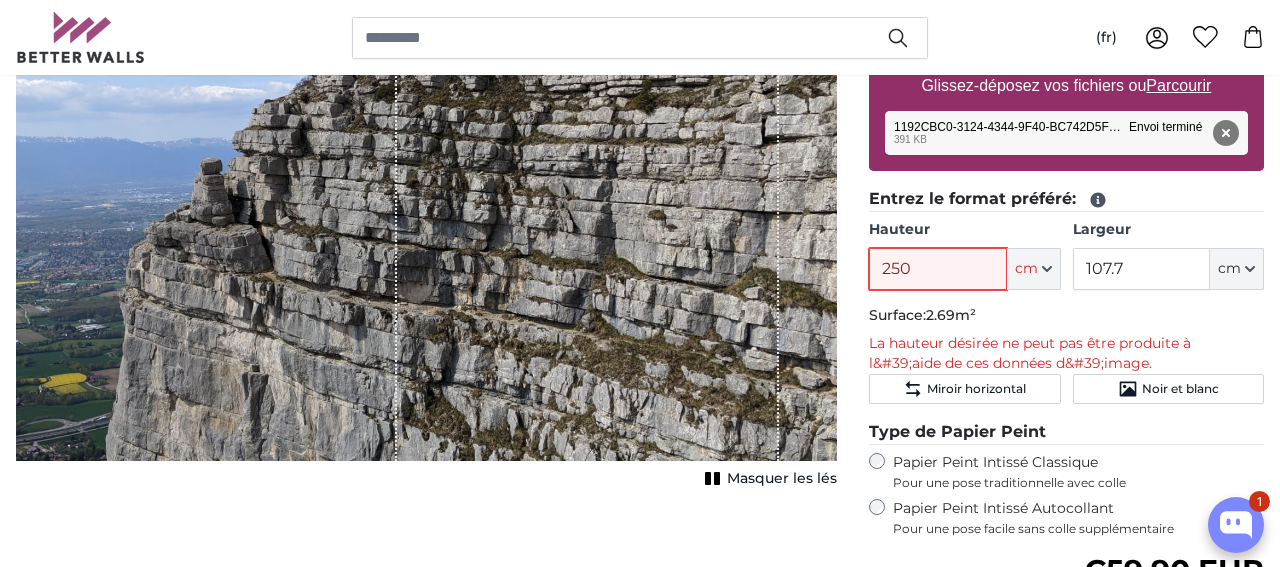 type on "250" 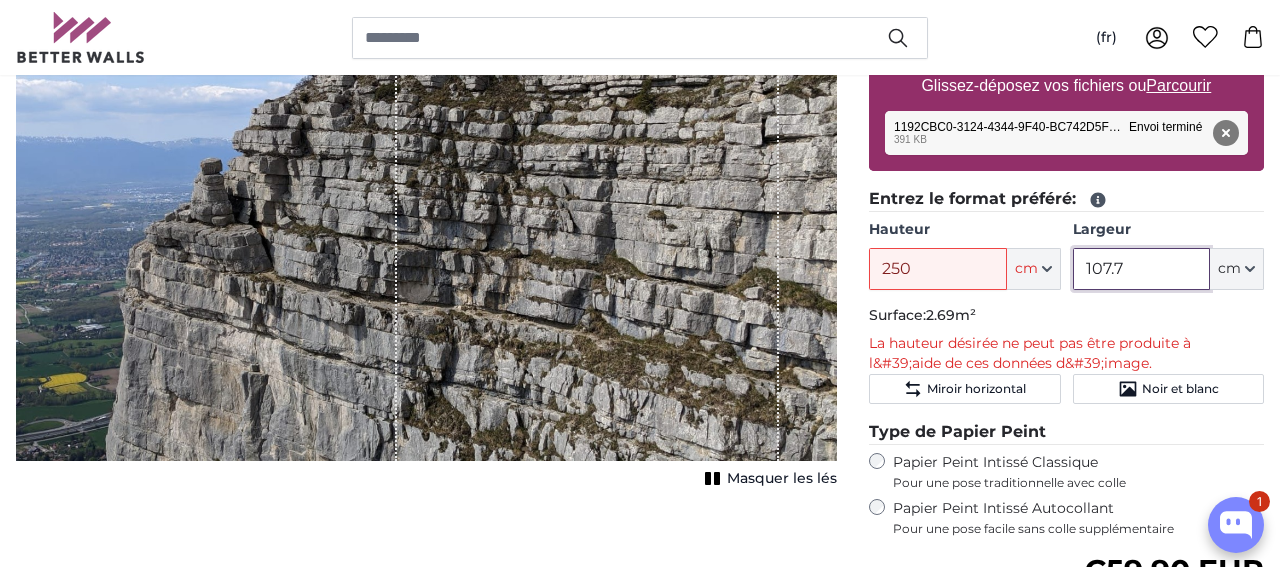 drag, startPoint x: 1122, startPoint y: 258, endPoint x: 1078, endPoint y: 276, distance: 47.539455 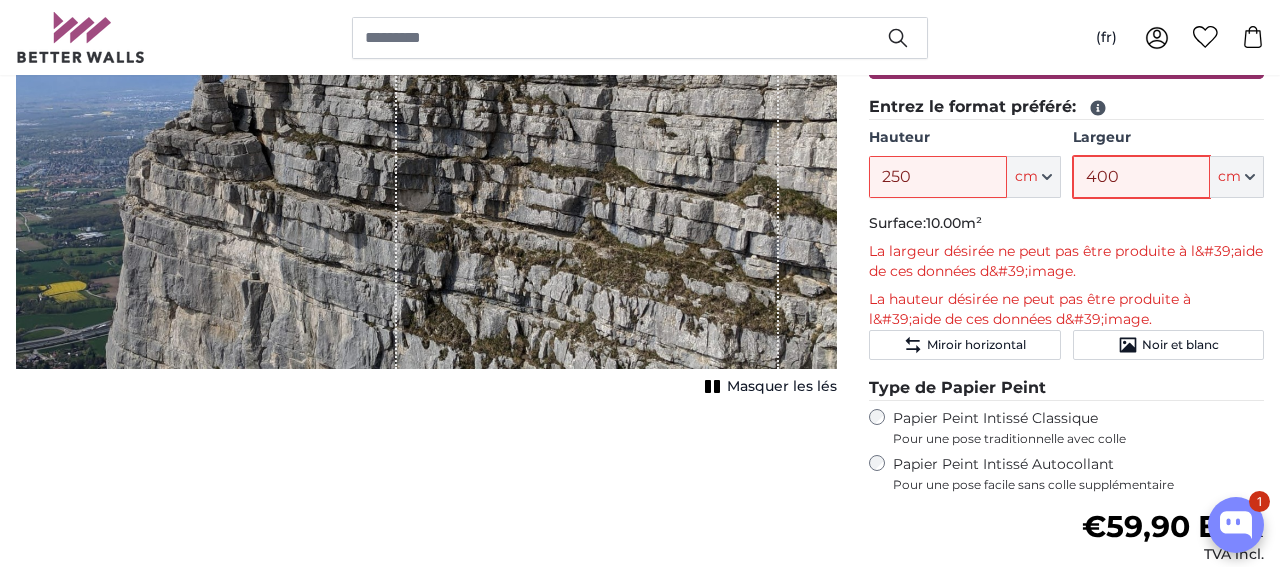 scroll, scrollTop: 510, scrollLeft: 0, axis: vertical 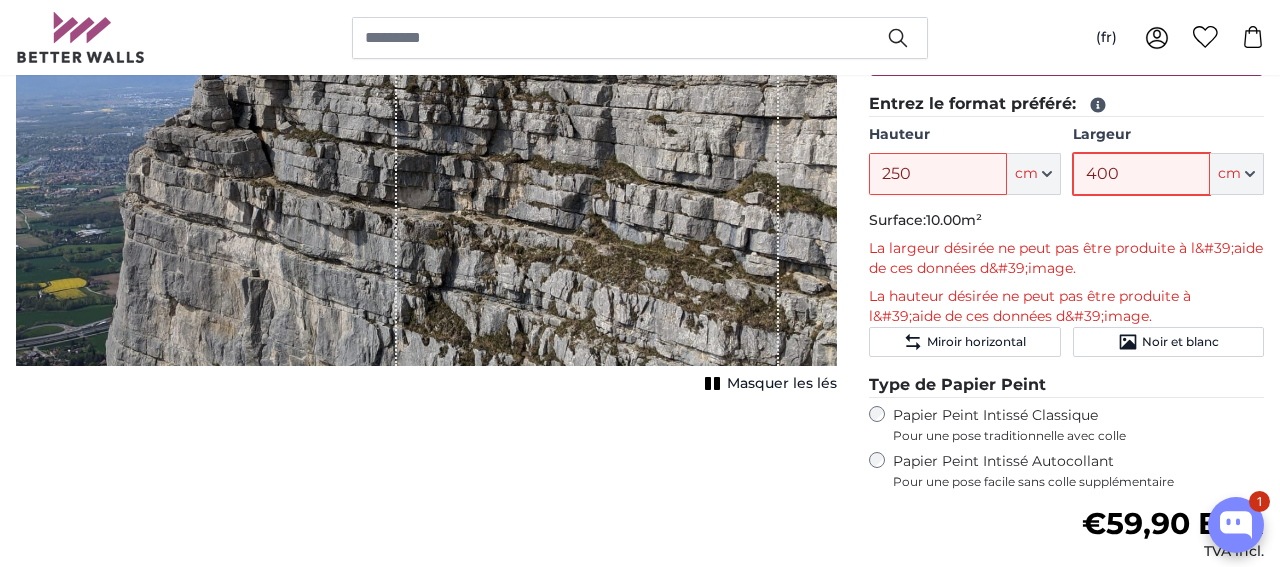 type on "400" 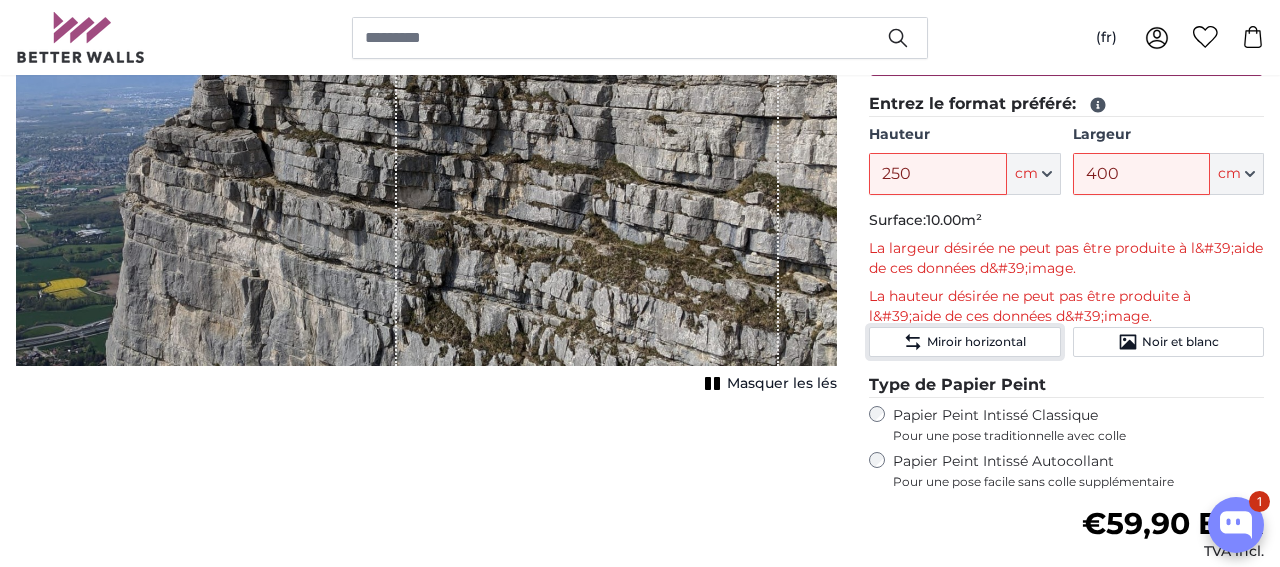 click on "Miroir horizontal" 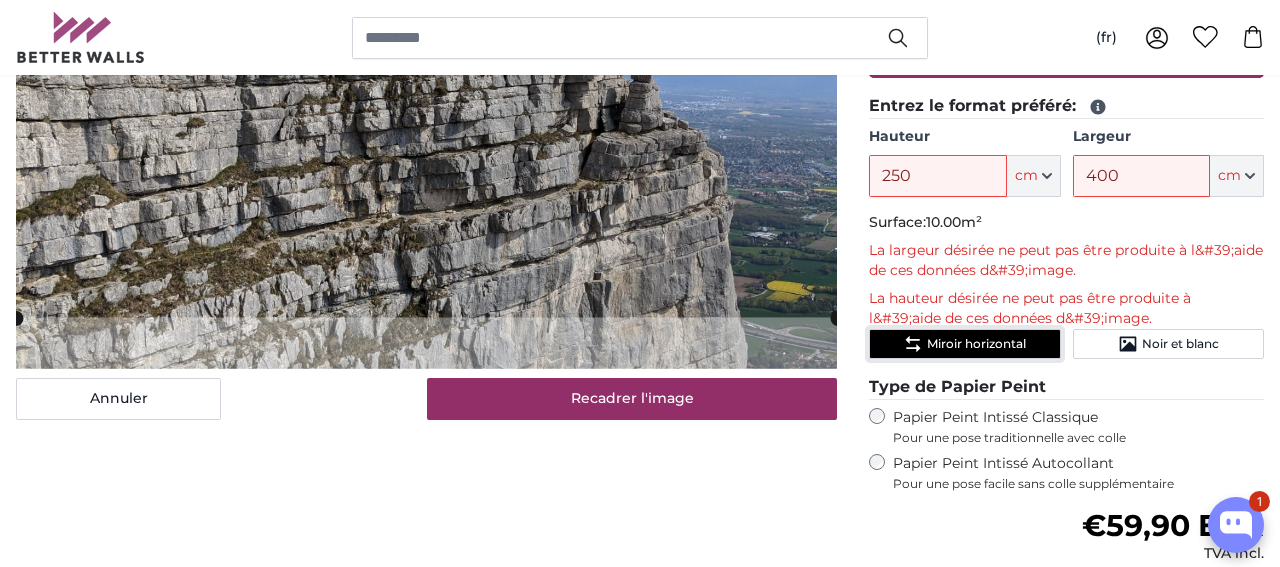 scroll, scrollTop: 509, scrollLeft: 0, axis: vertical 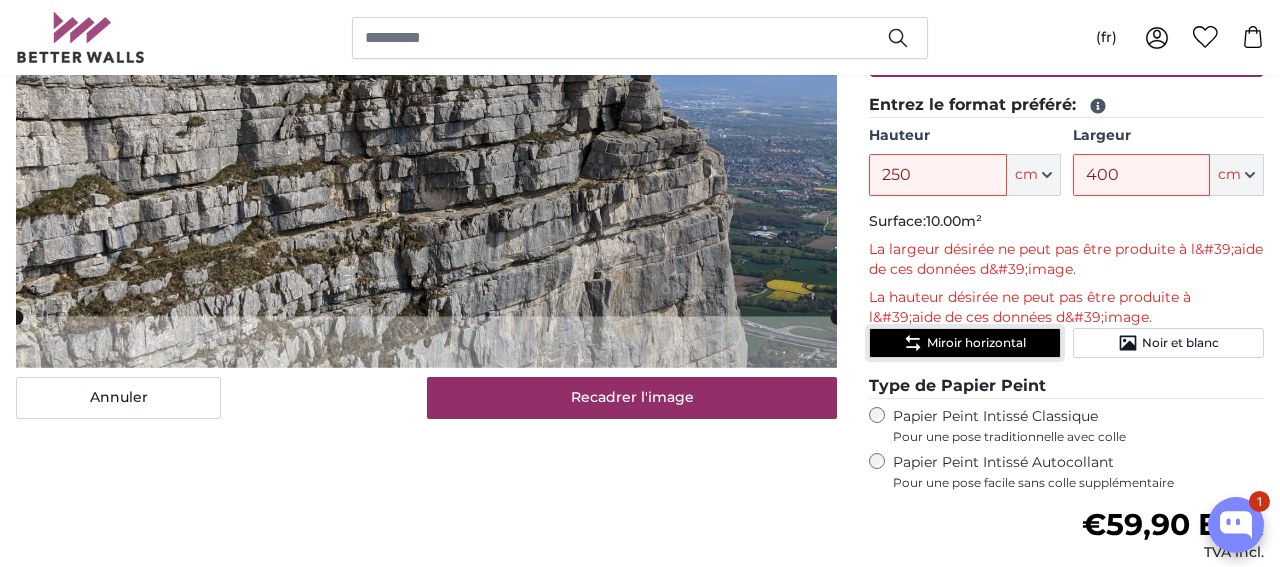 click on "Miroir horizontal" 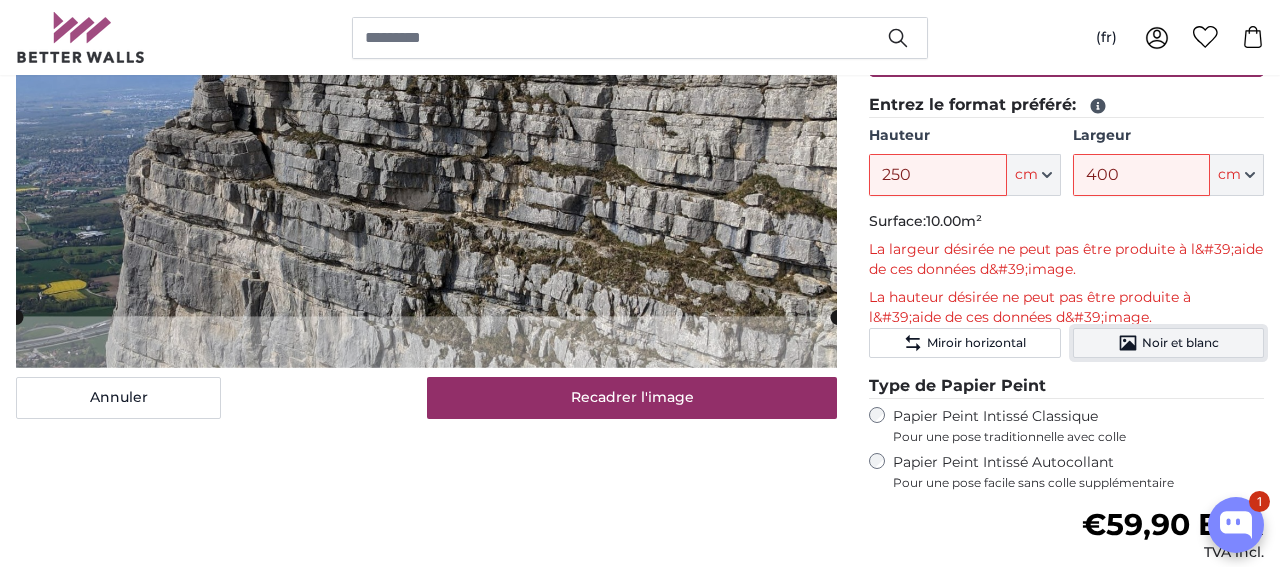 click 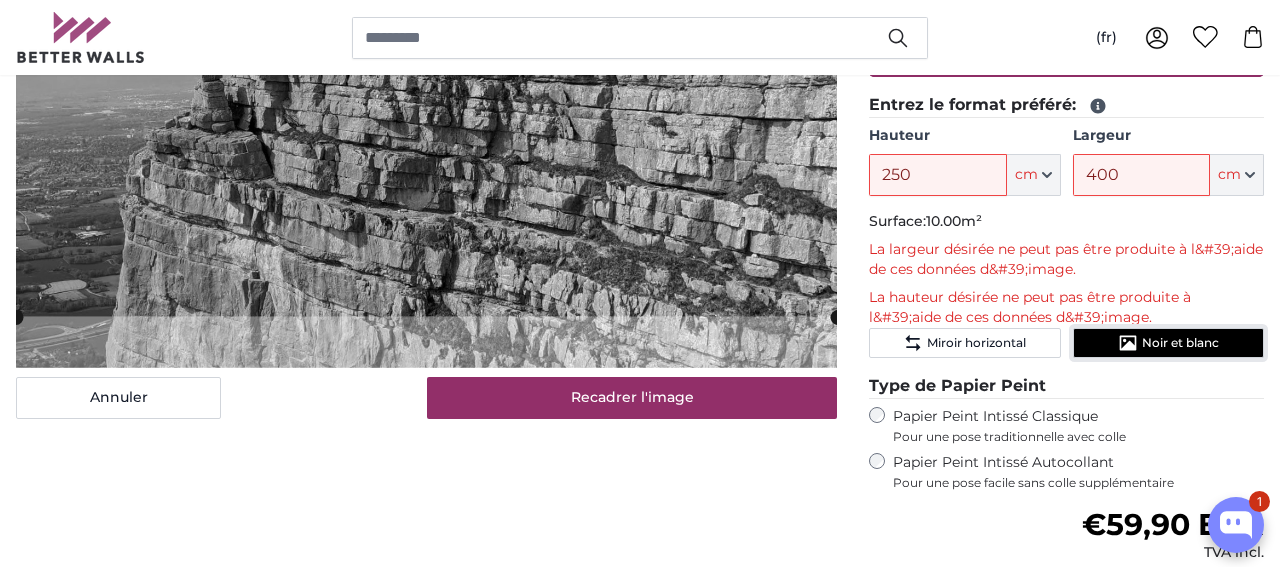 click 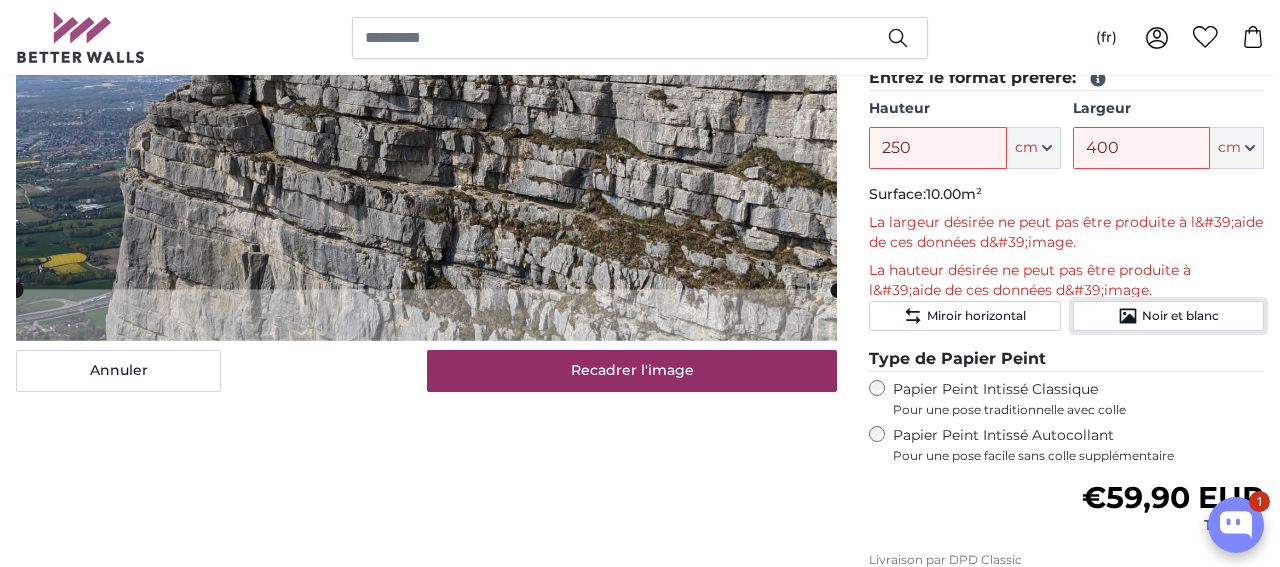 scroll, scrollTop: 546, scrollLeft: 0, axis: vertical 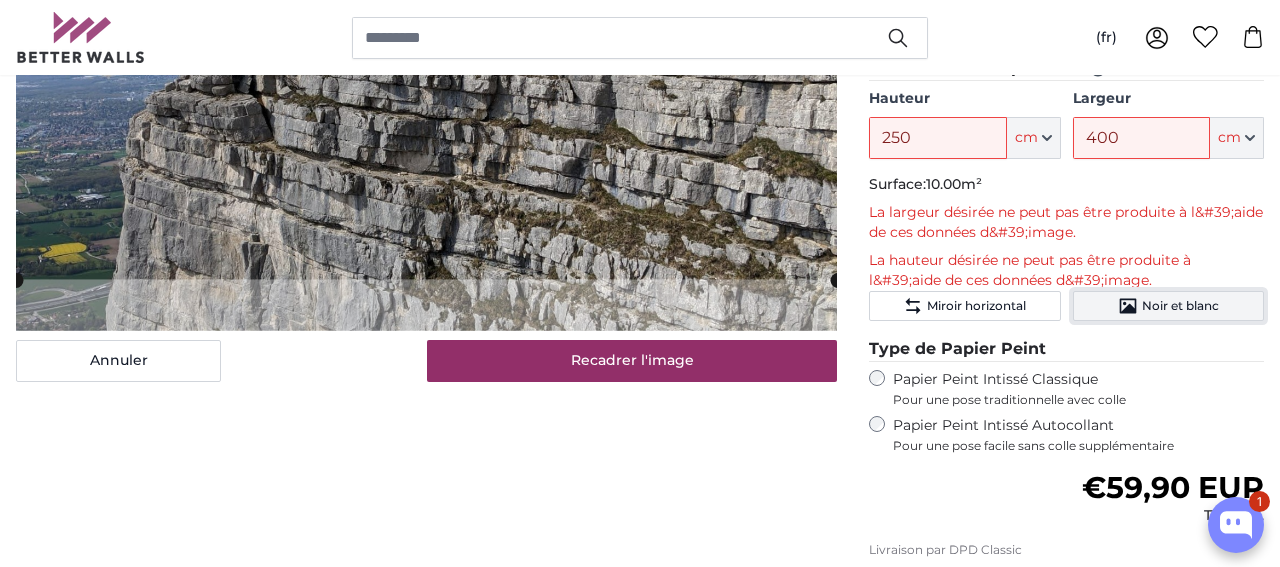 click 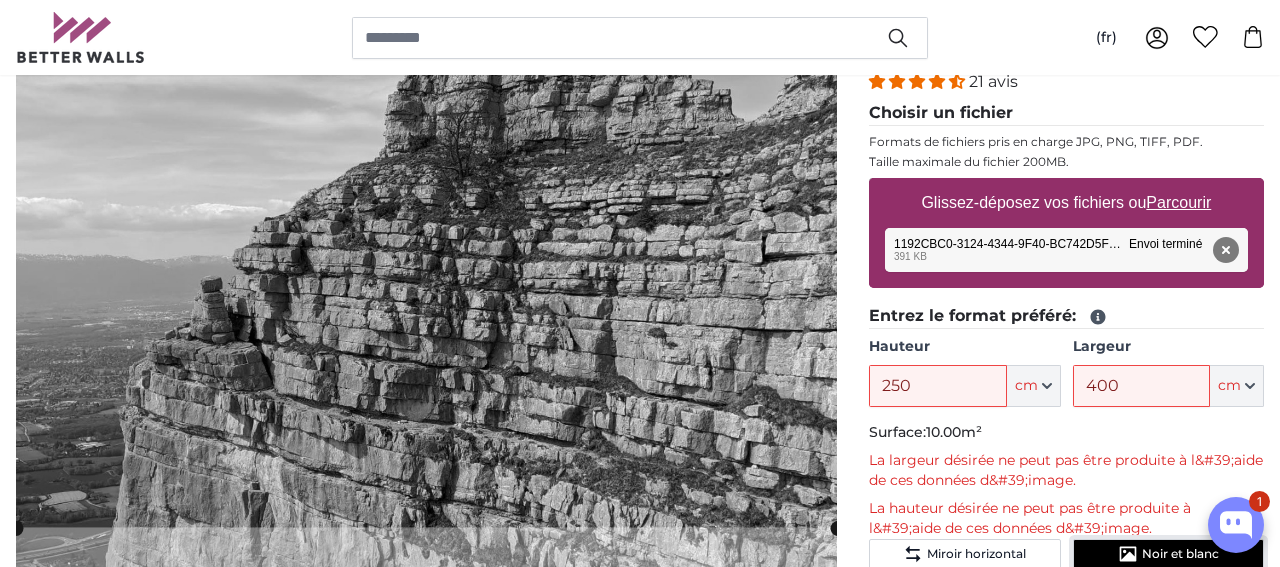 scroll, scrollTop: 327, scrollLeft: 0, axis: vertical 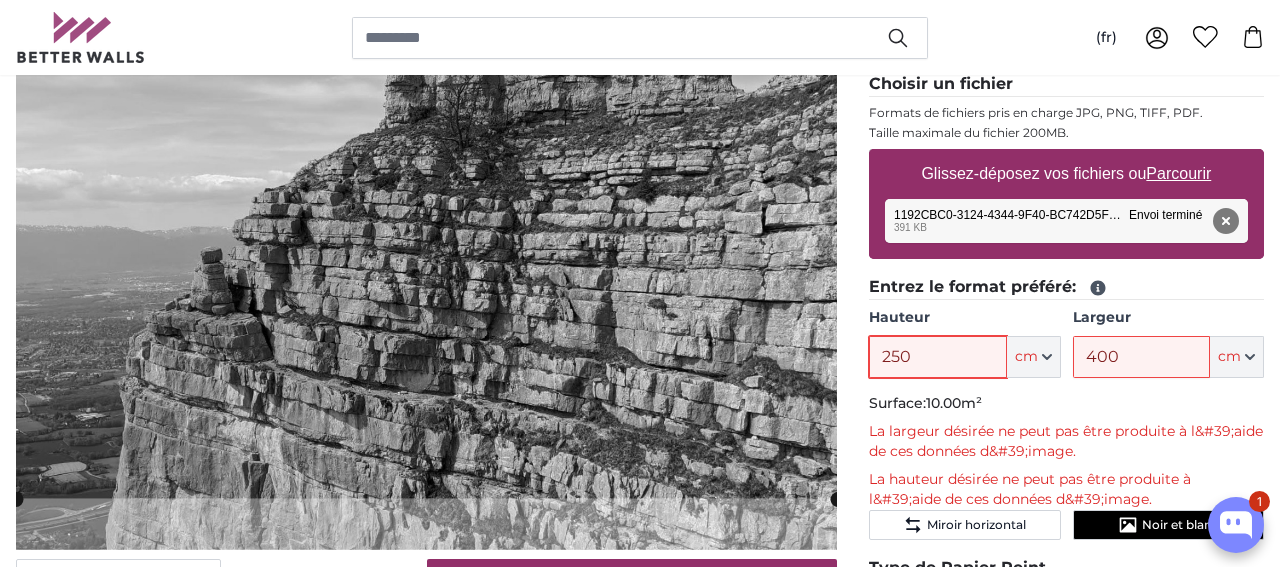 drag, startPoint x: 916, startPoint y: 357, endPoint x: 872, endPoint y: 352, distance: 44.28318 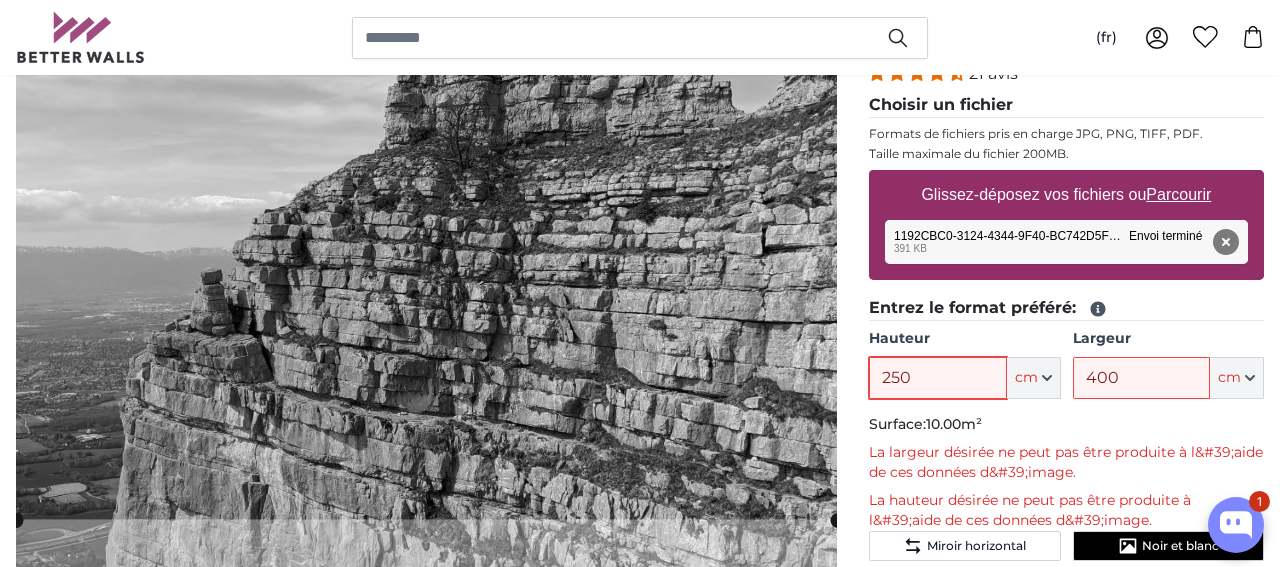scroll, scrollTop: 326, scrollLeft: 0, axis: vertical 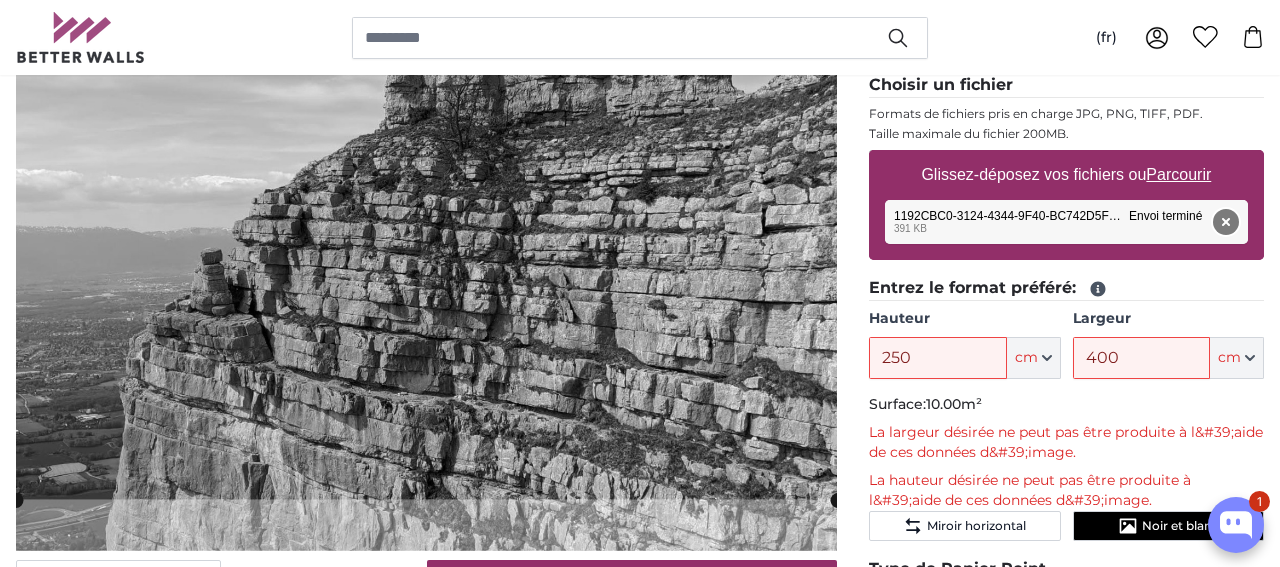click on "Supprimer" at bounding box center [1226, 222] 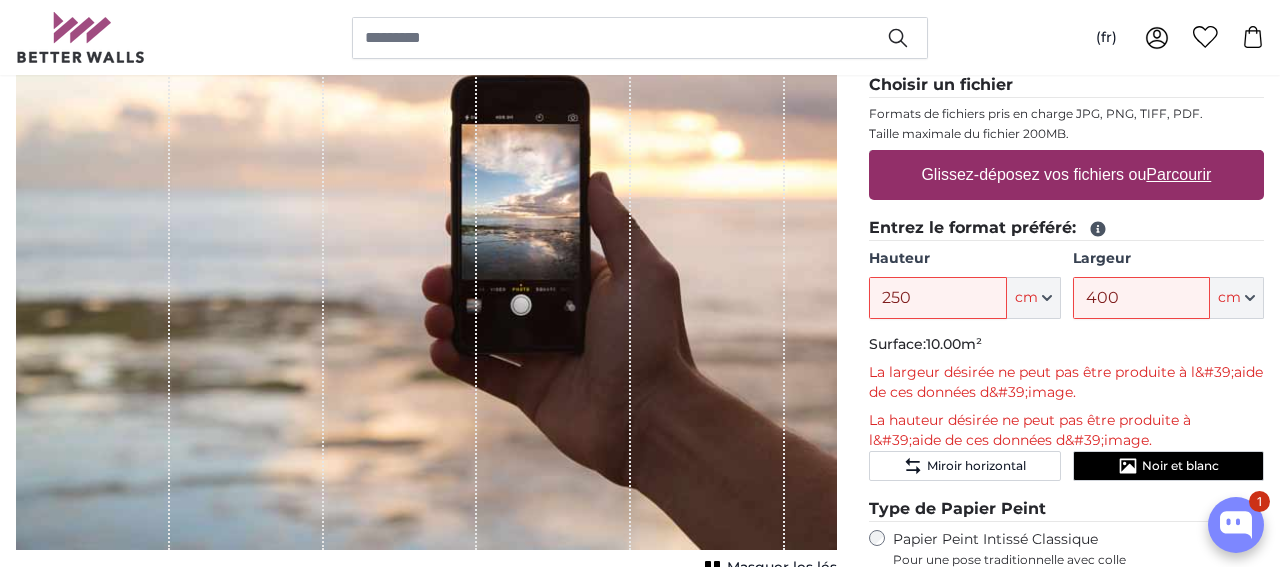 click on "Parcourir" at bounding box center [1179, 174] 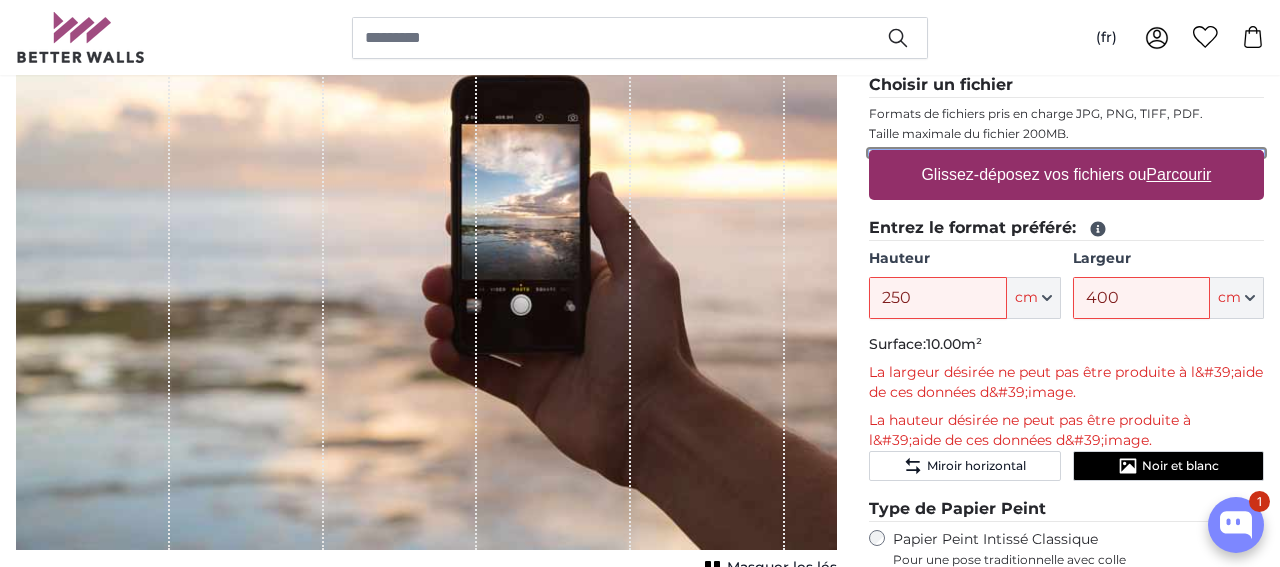click on "Glissez-déposez vos fichiers ou  Parcourir" at bounding box center (1066, 153) 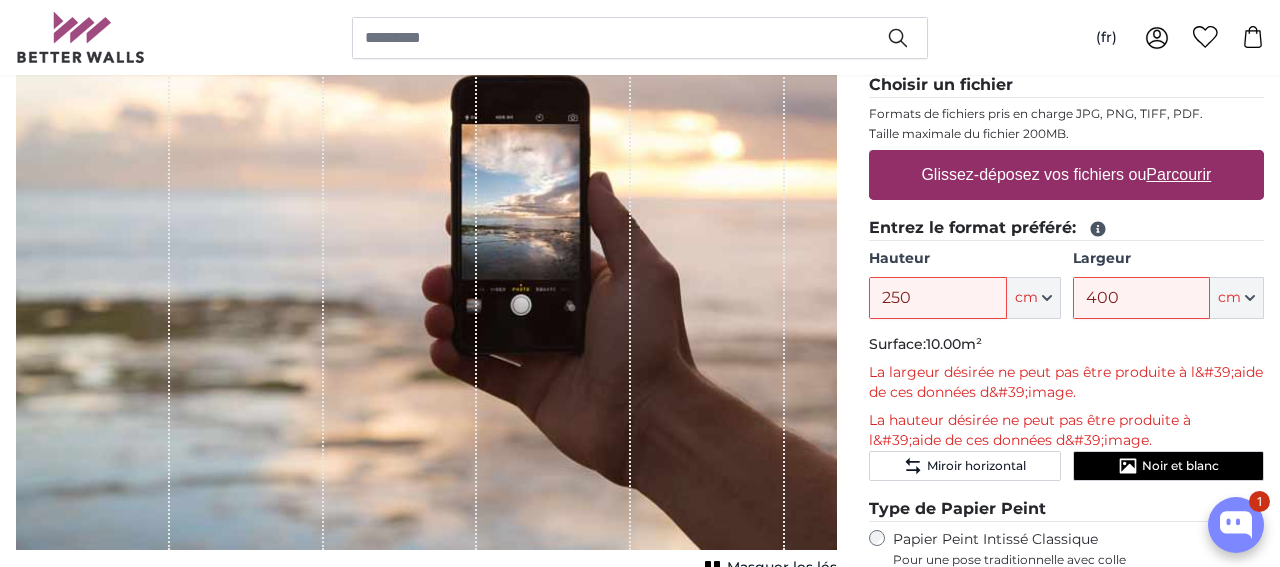 click on "Parcourir" at bounding box center [1179, 174] 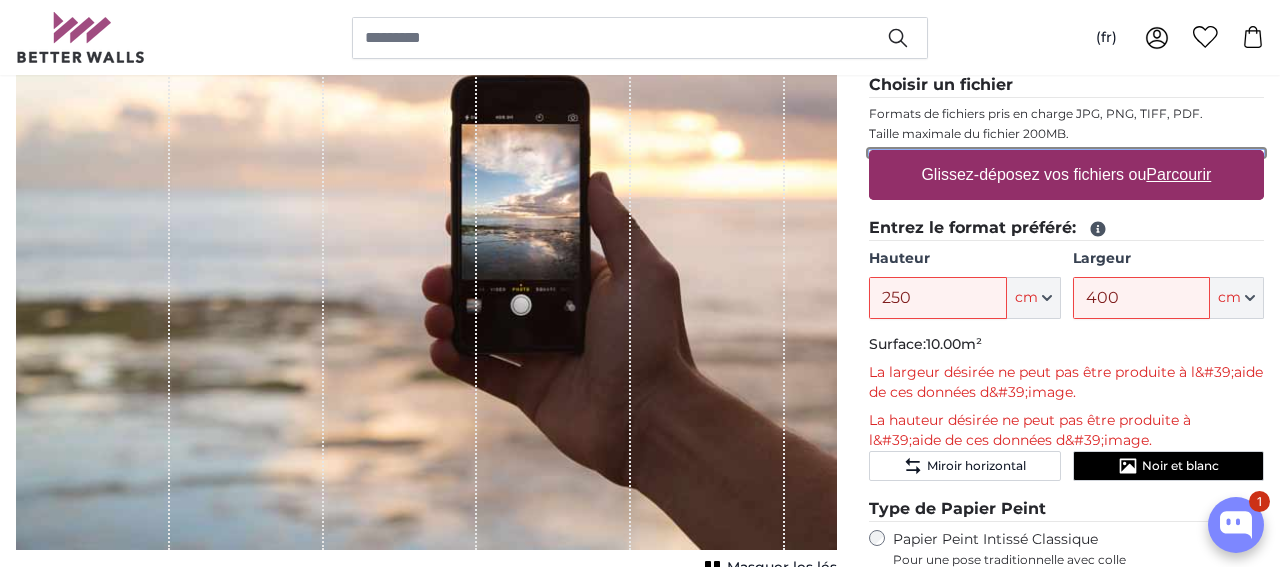 click on "Glissez-déposez vos fichiers ou  Parcourir" at bounding box center (1066, 153) 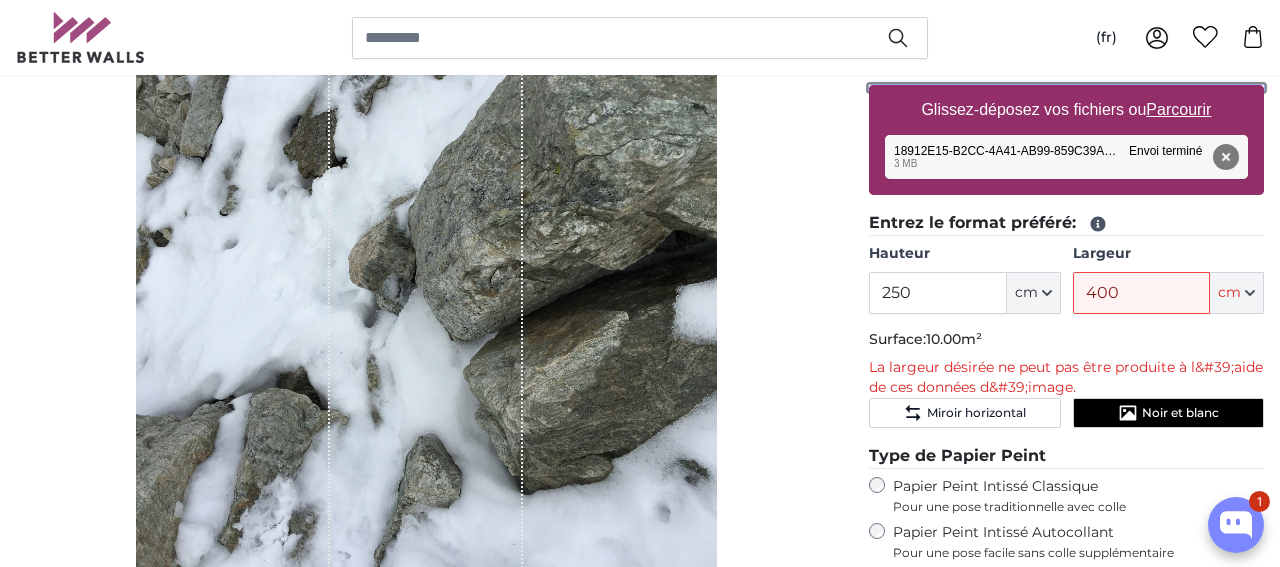 scroll, scrollTop: 325, scrollLeft: 0, axis: vertical 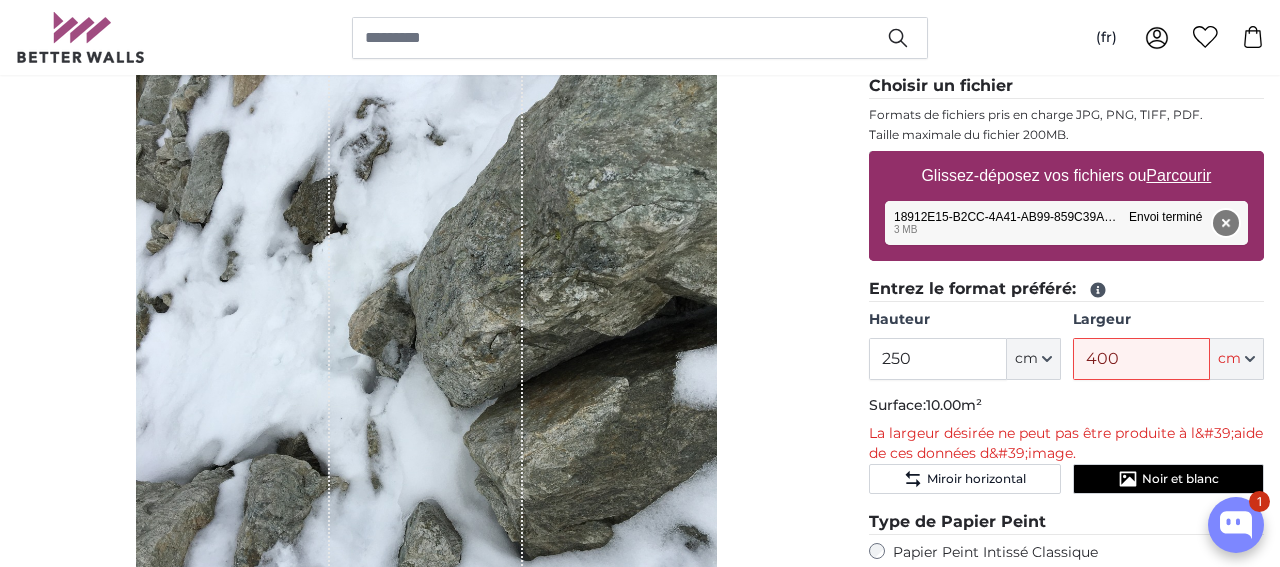 click on "Supprimer" at bounding box center [1226, 223] 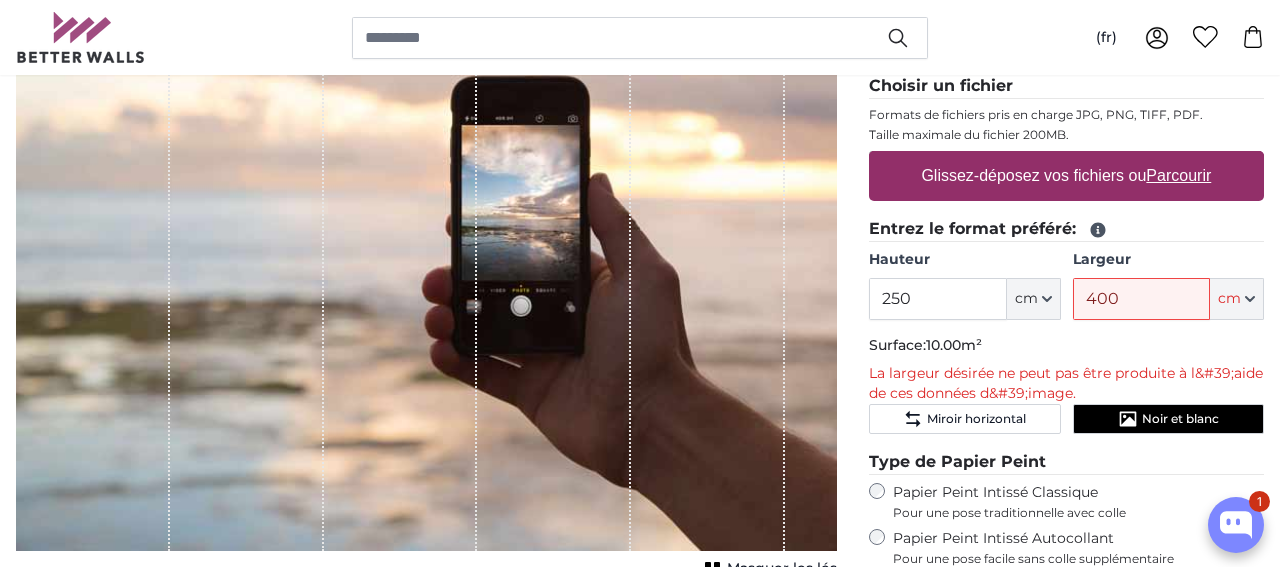 click on "Parcourir" at bounding box center [1179, 175] 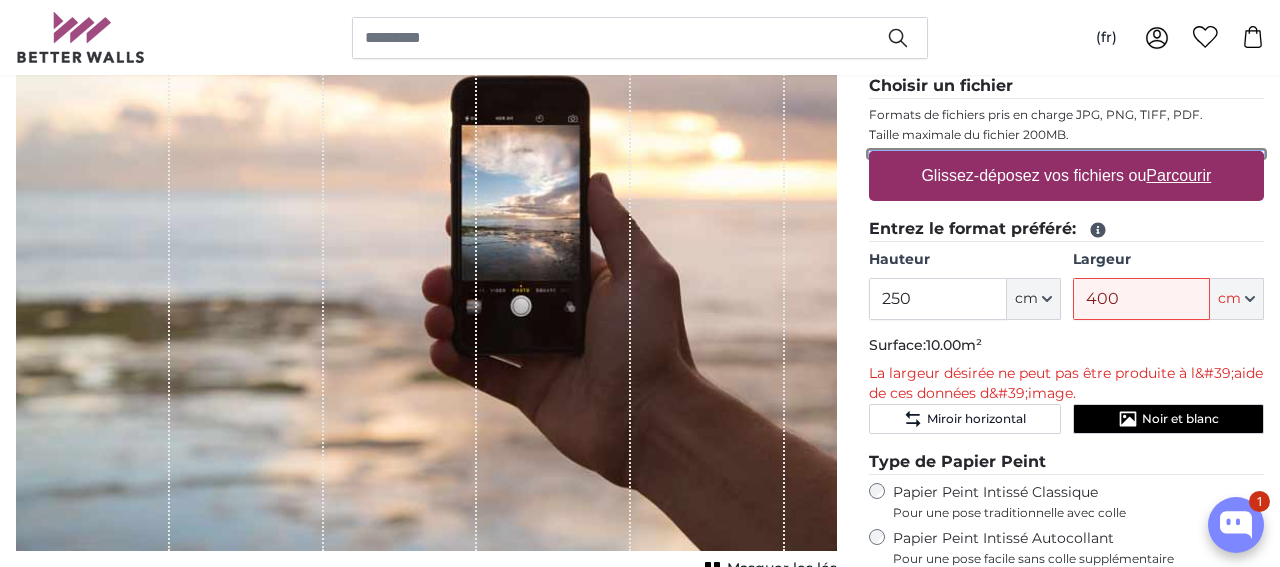 click on "Glissez-déposez vos fichiers ou  Parcourir" at bounding box center (1066, 154) 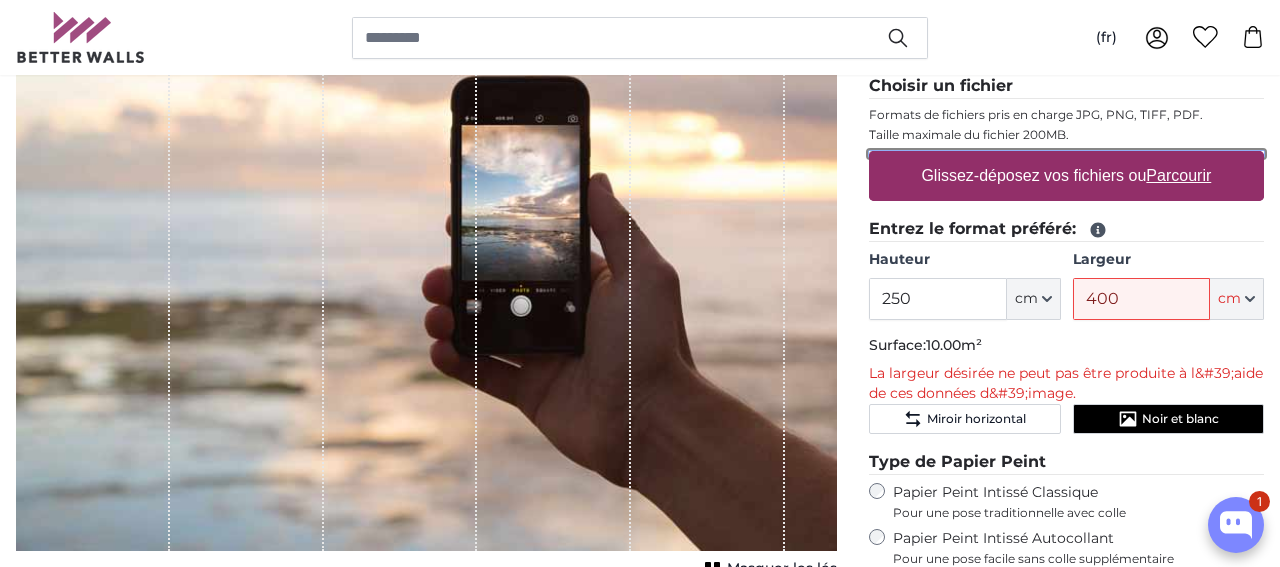 type on "**********" 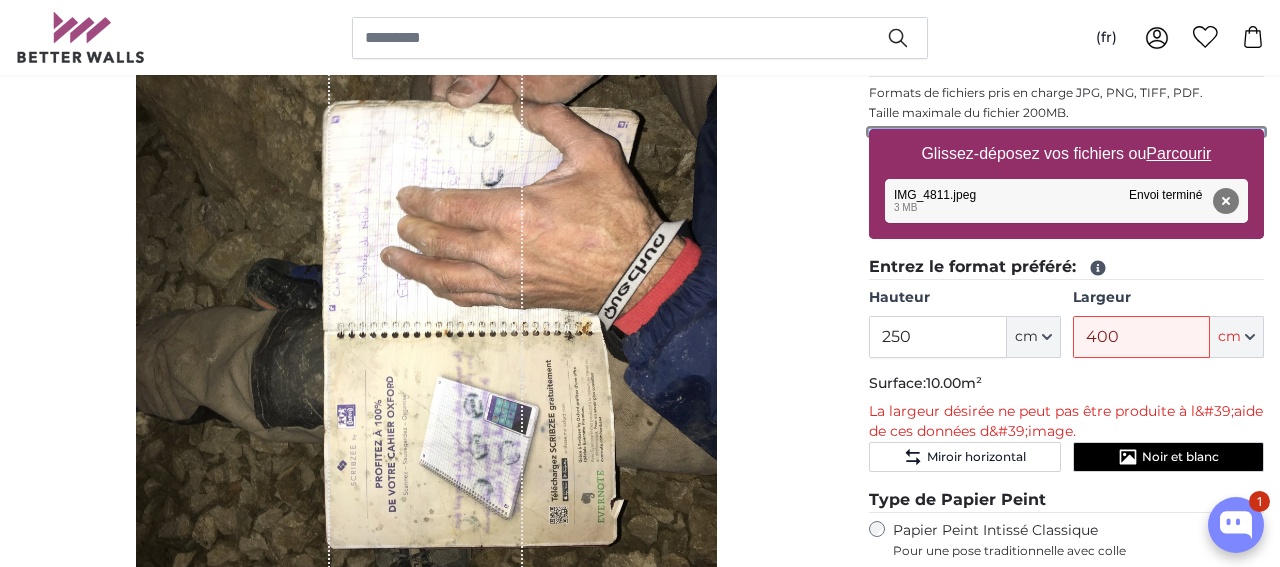 scroll, scrollTop: 348, scrollLeft: 0, axis: vertical 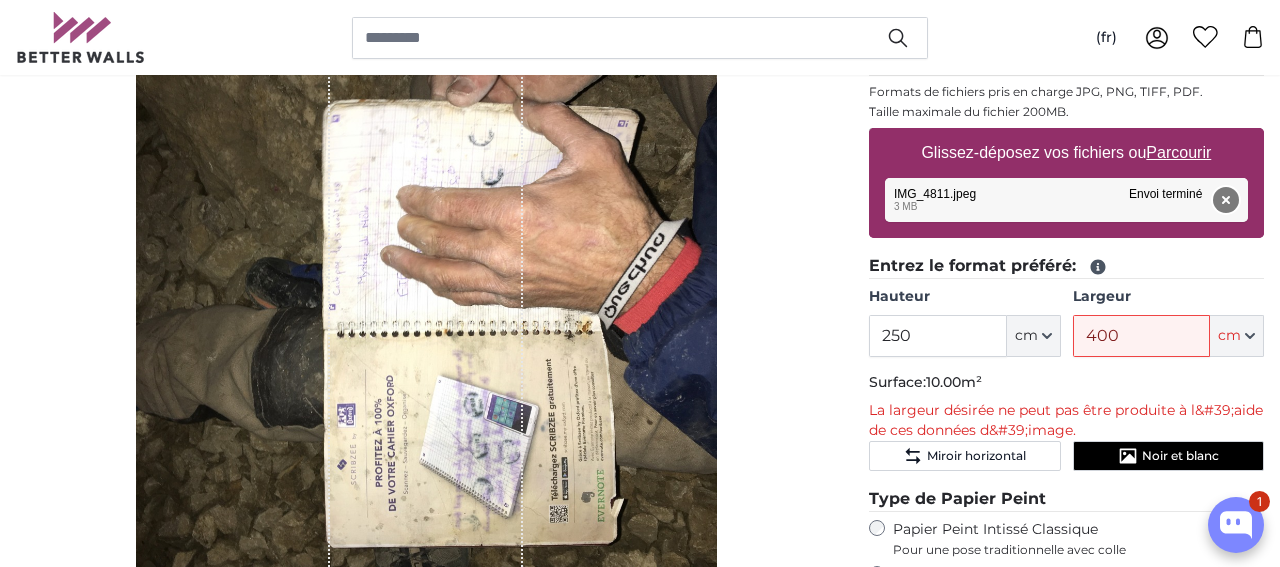 click on "Supprimer" at bounding box center (1226, 200) 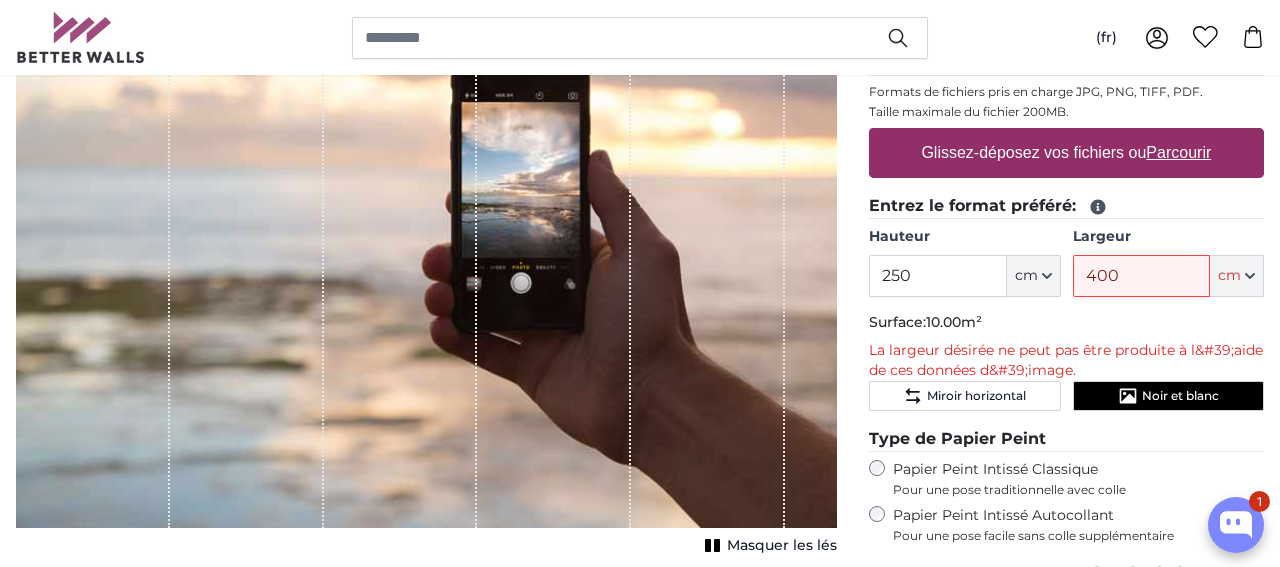 click on "Parcourir" at bounding box center [1179, 152] 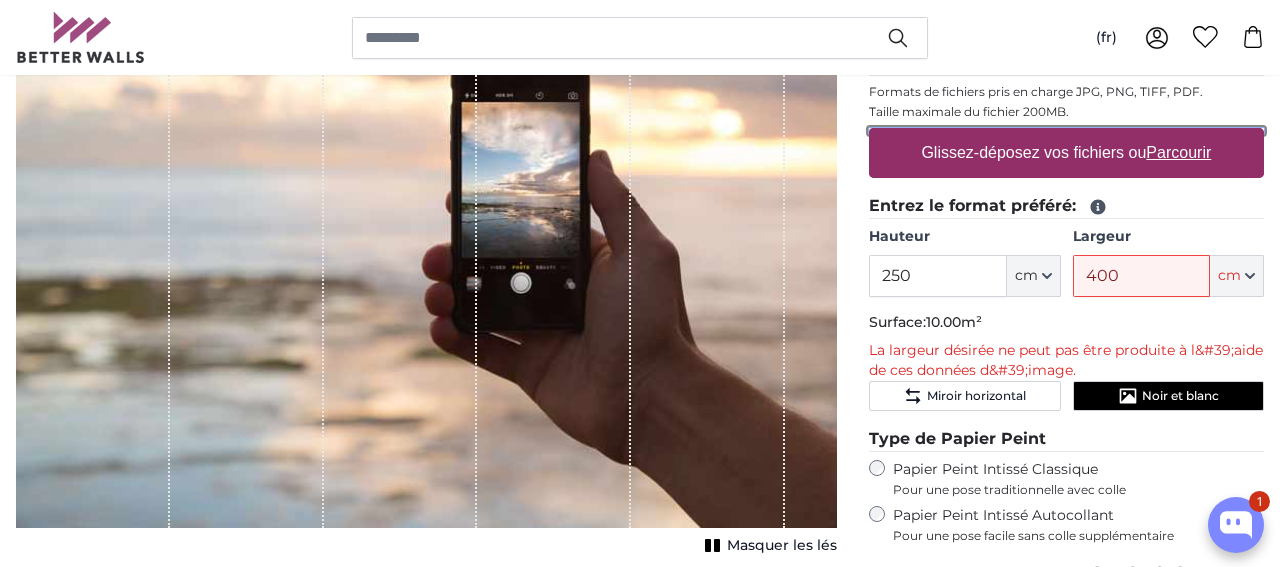 type on "**********" 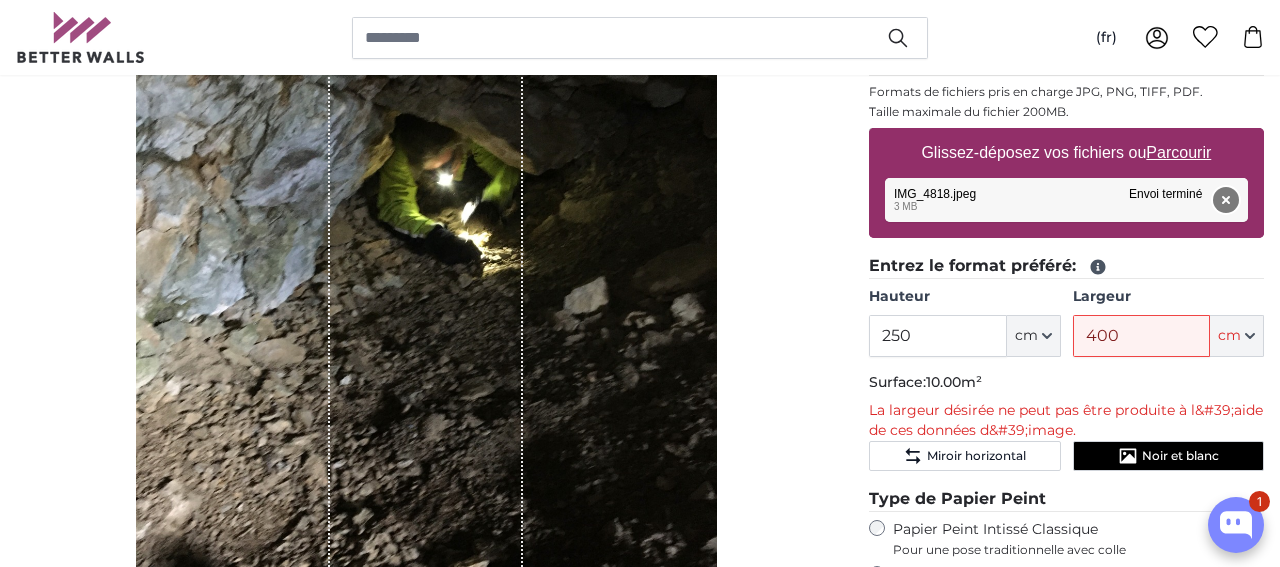 click on "Supprimer" at bounding box center [1226, 200] 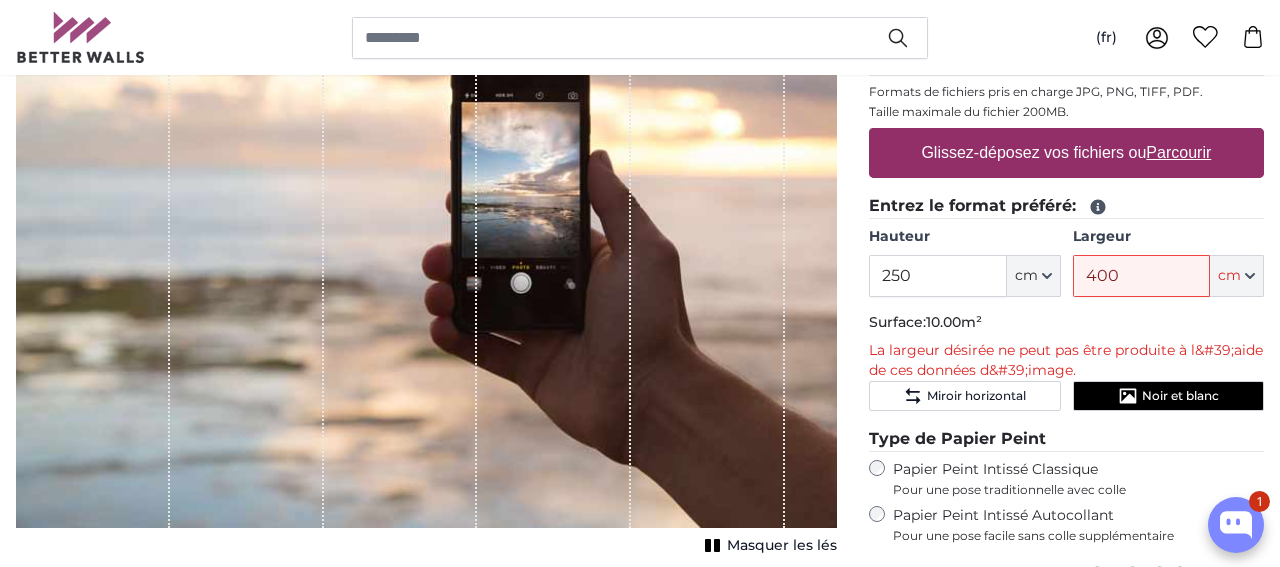 click on "Parcourir" at bounding box center [1179, 152] 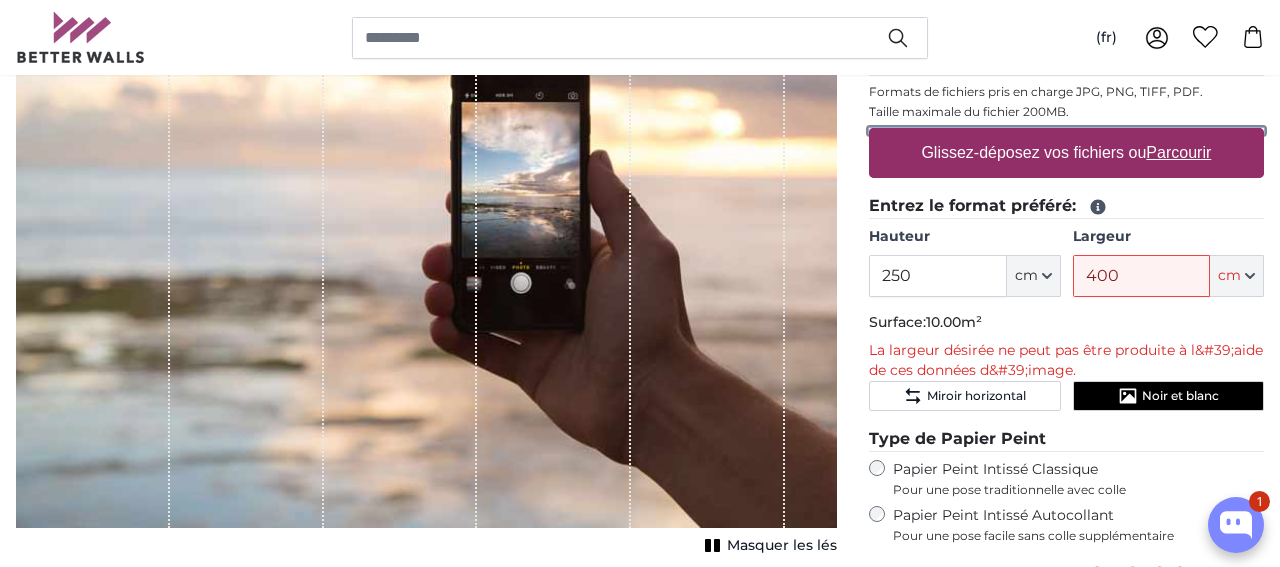 click on "Glissez-déposez vos fichiers ou  Parcourir" at bounding box center (1066, 131) 